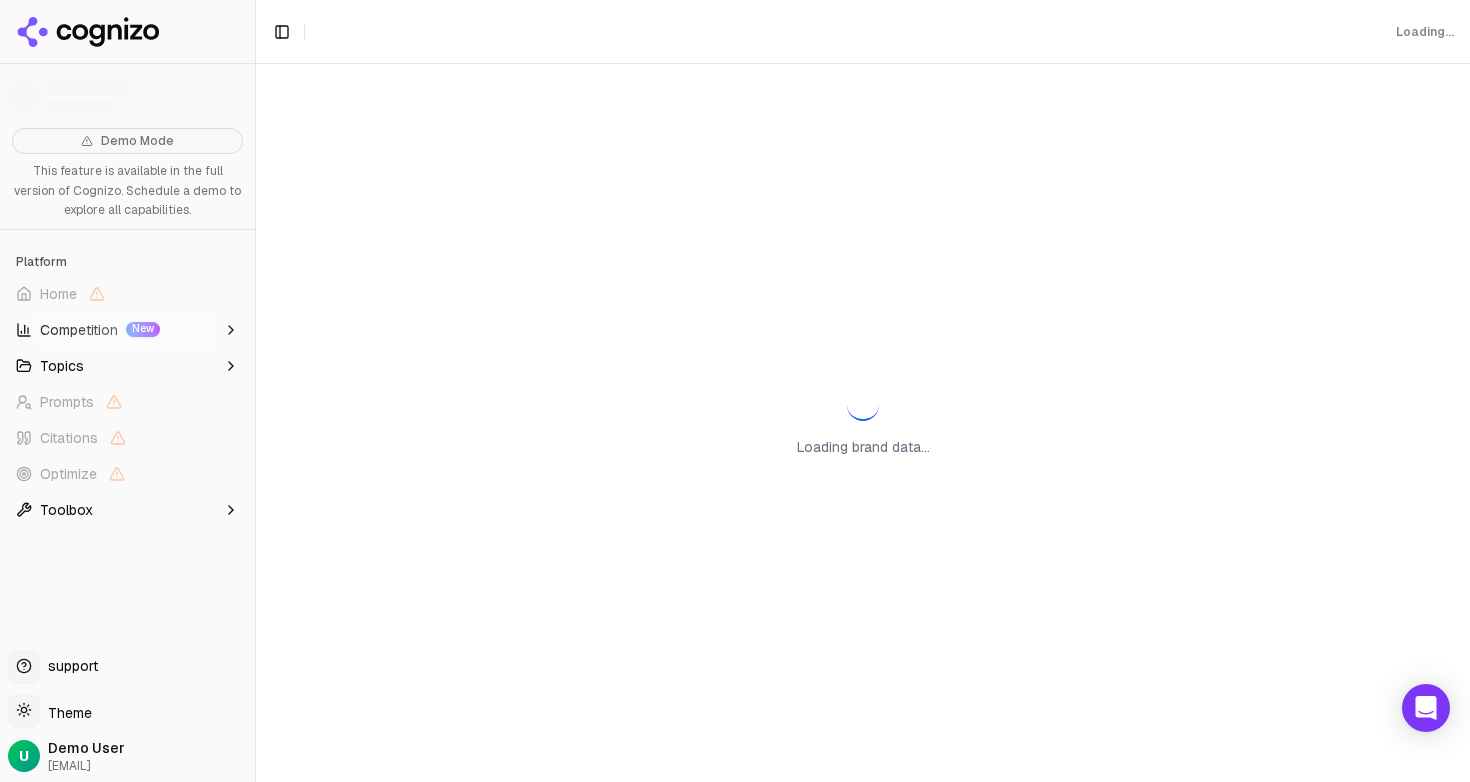 scroll, scrollTop: 0, scrollLeft: 0, axis: both 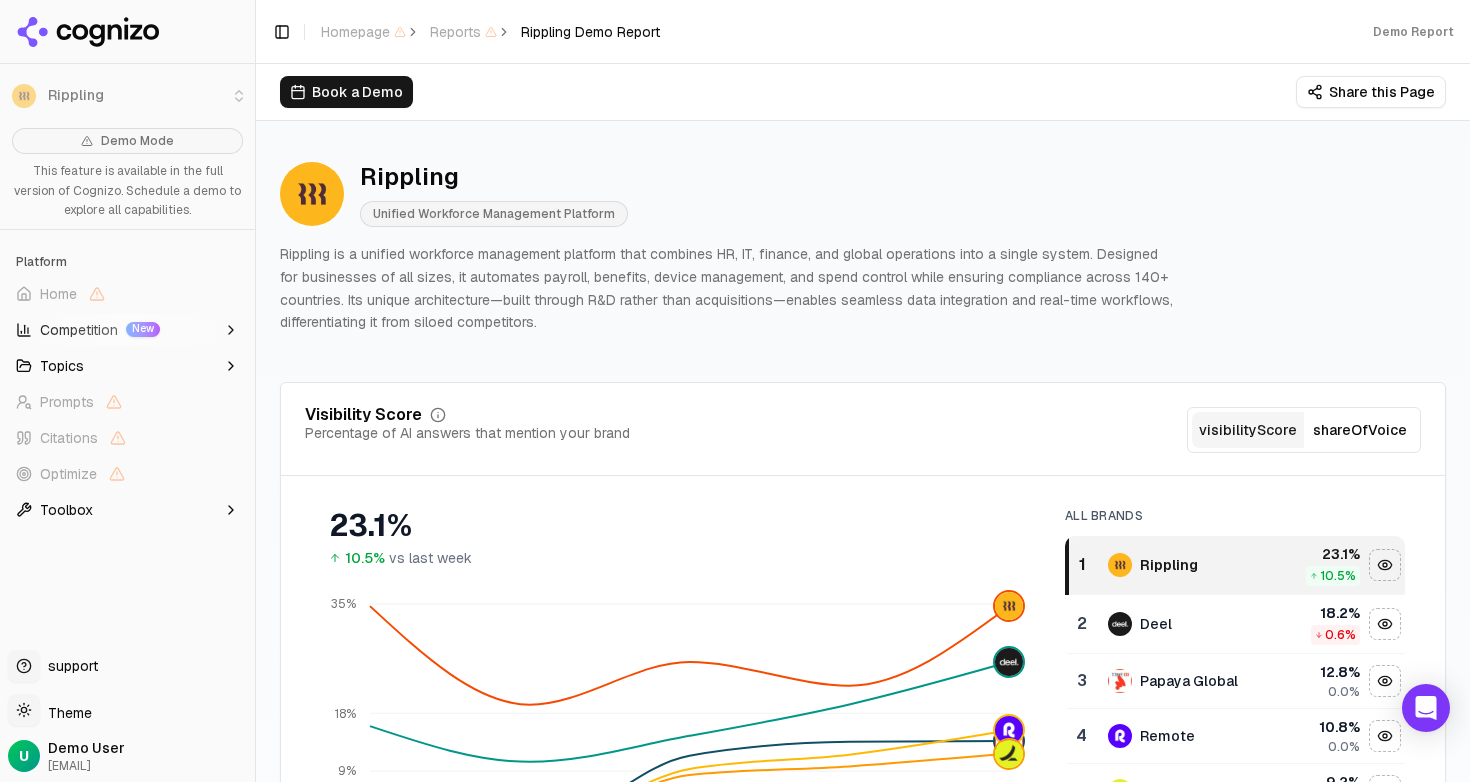 click on "Rippling Unified Workforce Management Platform" at bounding box center (728, 194) 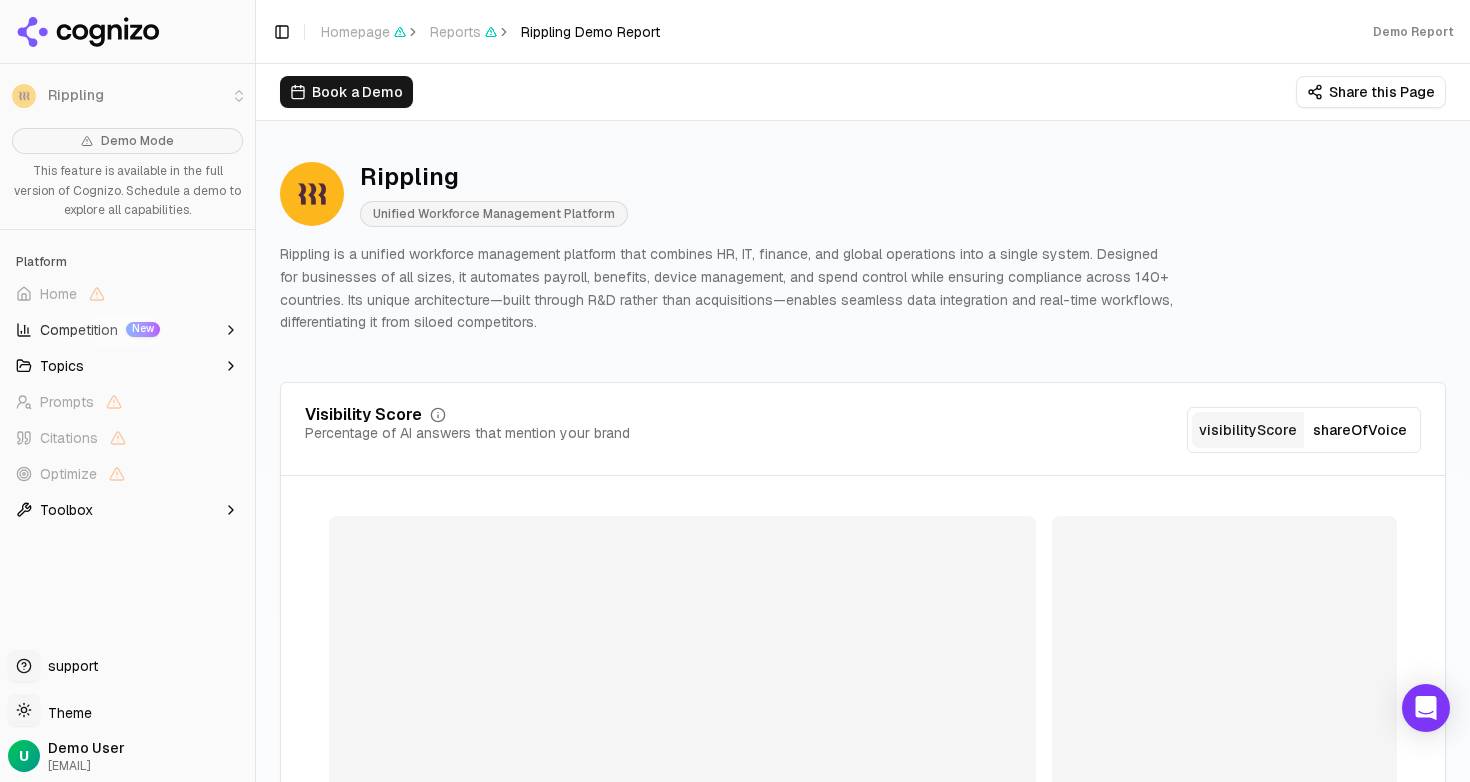 scroll, scrollTop: 0, scrollLeft: 0, axis: both 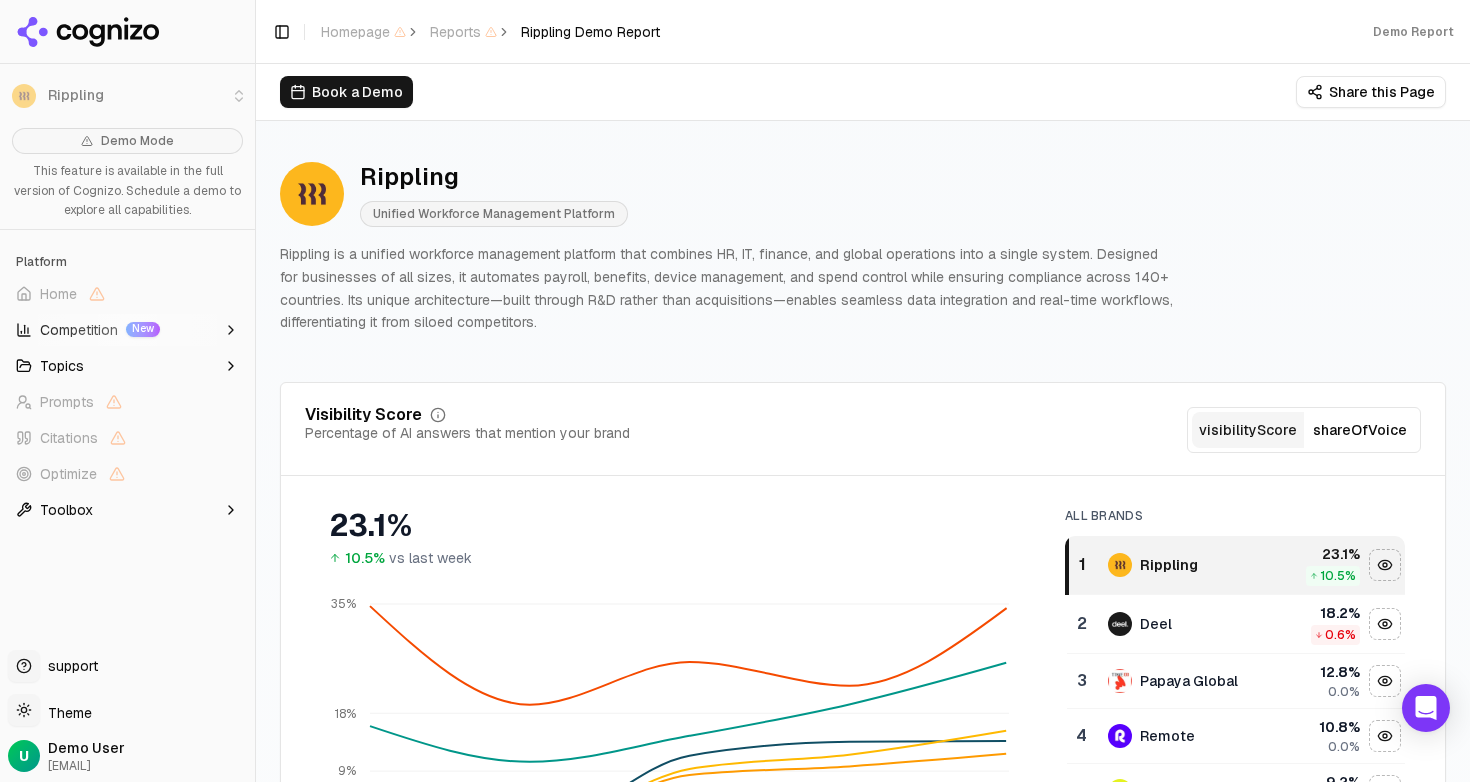 click on "Share this Page" at bounding box center [1371, 92] 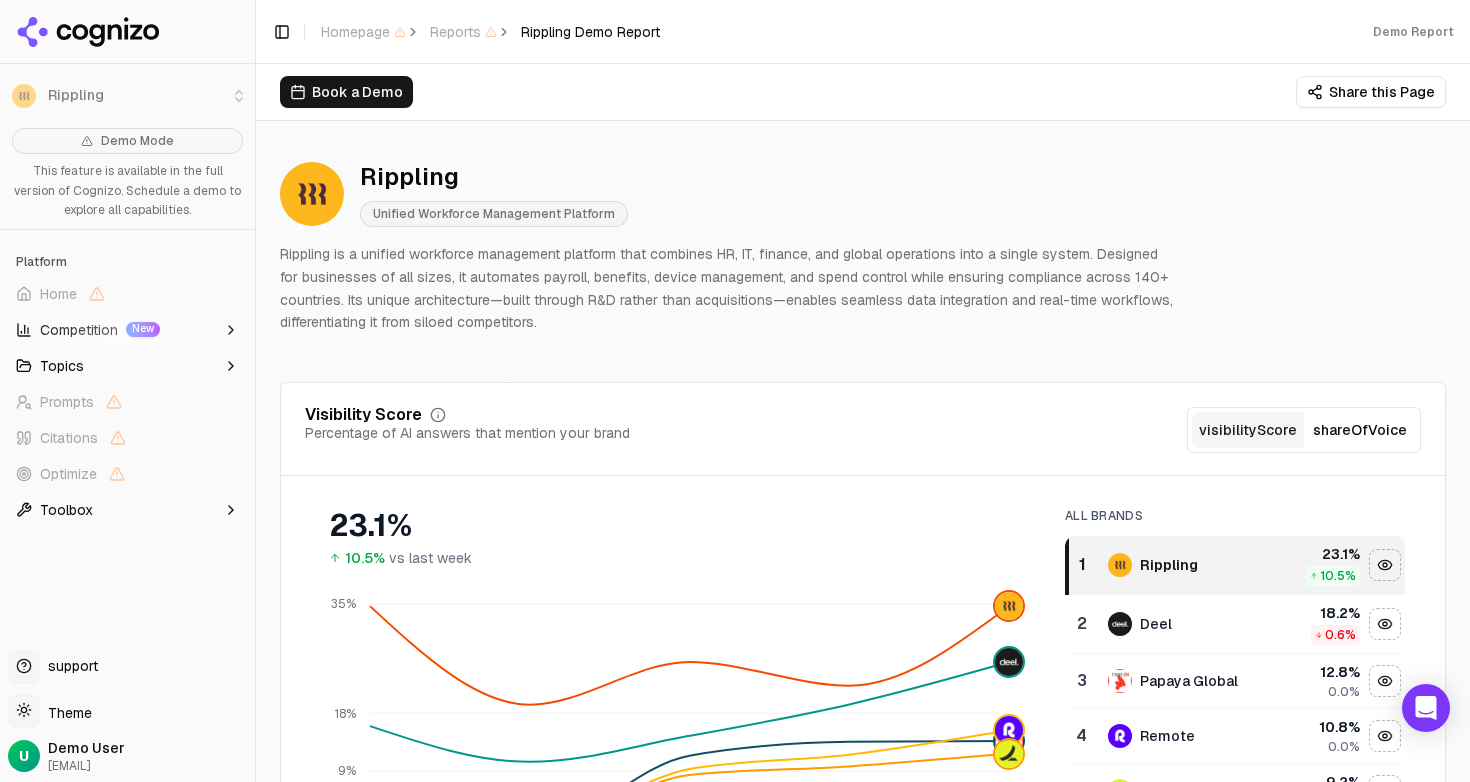 click on "Rippling Unified Workforce Management Platform Rippling is a unified workforce management platform that combines HR, IT, finance, and global operations into a single system. Designed for businesses of all sizes, it automates payroll, benefits, device management, and spend control while ensuring compliance across 140+ countries. Its unique architecture—built through R&D rather than acquisitions—enables seamless data integration and real-time workflows, differentiating it from siloed competitors. Visibility Score Percentage of AI answers that mention your brand visibilityScore shareOfVoice 23.1% 10.5% vs last week May 4 Jun 8 Jun 22 Jun 29 Jul 6 0% 9% 18% 35% Rippling Deel Papaya Global Remote Ramp All Brands 1 Rippling 23.1 % 10.5 % 2 Deel 18.2 % 0.6 % 3 Papaya Global 12.8 % 0.0% 4 Remote 10.8 % 0.0% 5 Ramp 9.2 % 0.0% 6 Zoho 0.0 % 0.0% 7 Microsoft 0.0 % 0.0% 8 Workday 0.0 % 0.0% 9 Bamboohr 0.0 % 0.0% 10 Manageengine 0.0 % 0.0% 11 Velocity Global 0.0 % 0.0% 12 Tipalti 0.0 % 0.0% 13 Paychex 0.0 % 0.0% 14 0.0" at bounding box center (863, 2470) 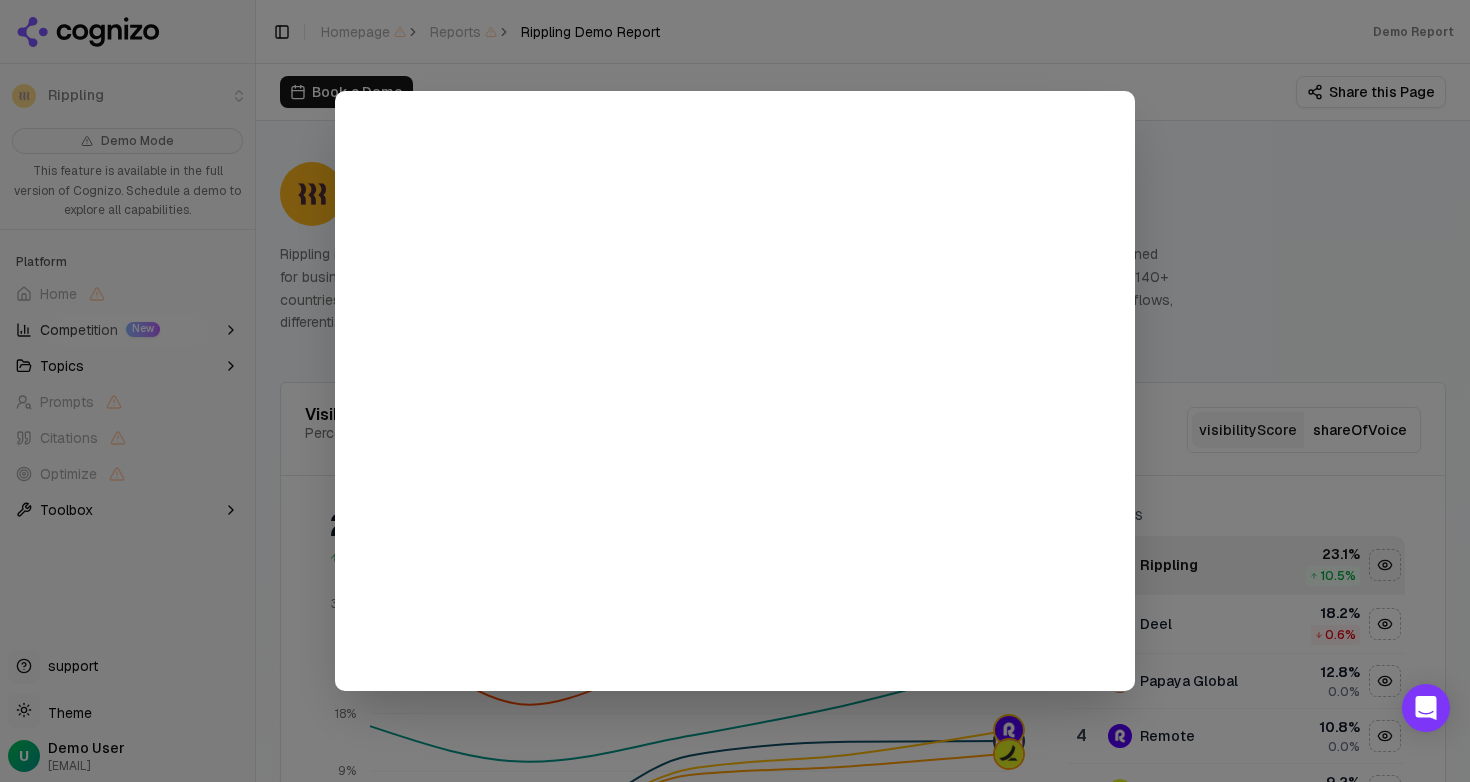 type 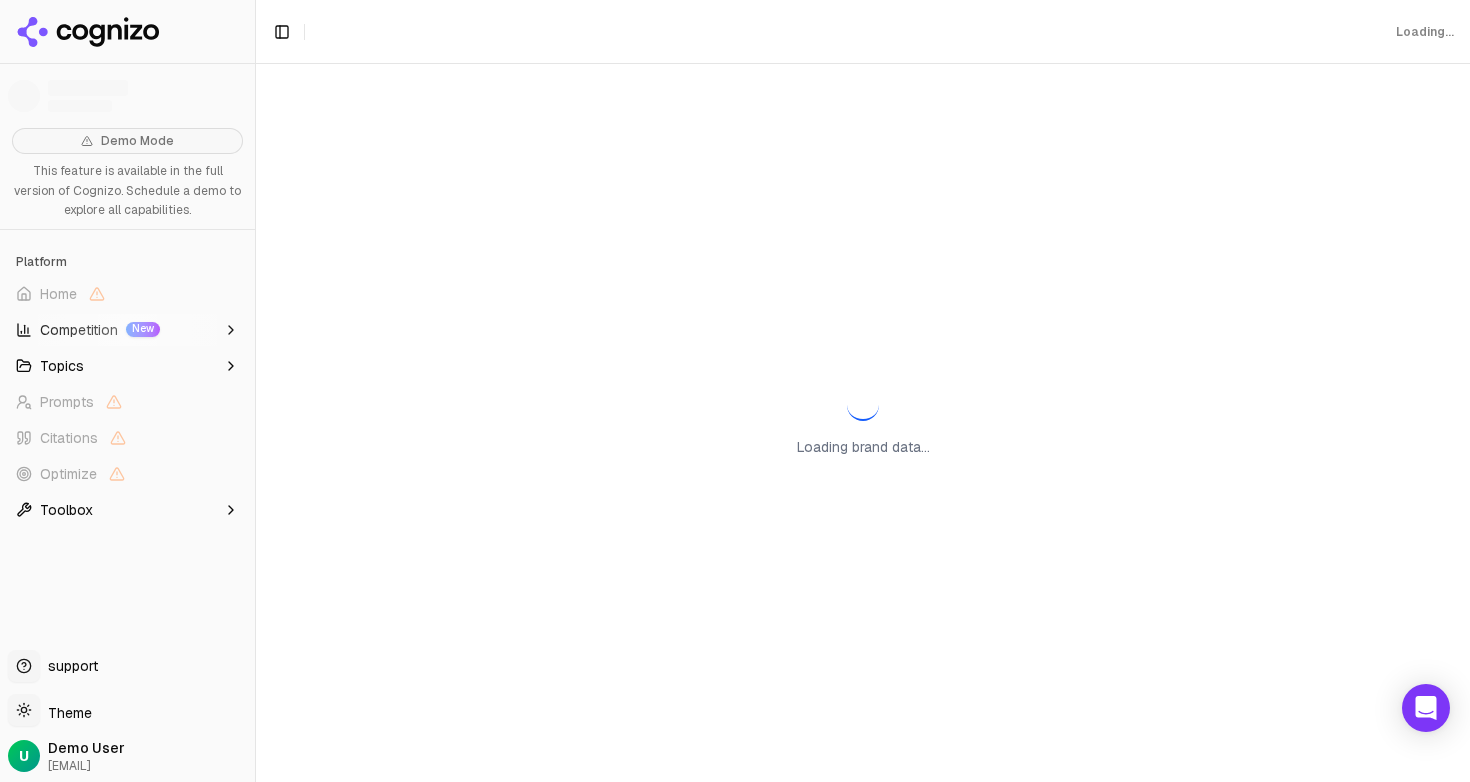 scroll, scrollTop: 0, scrollLeft: 0, axis: both 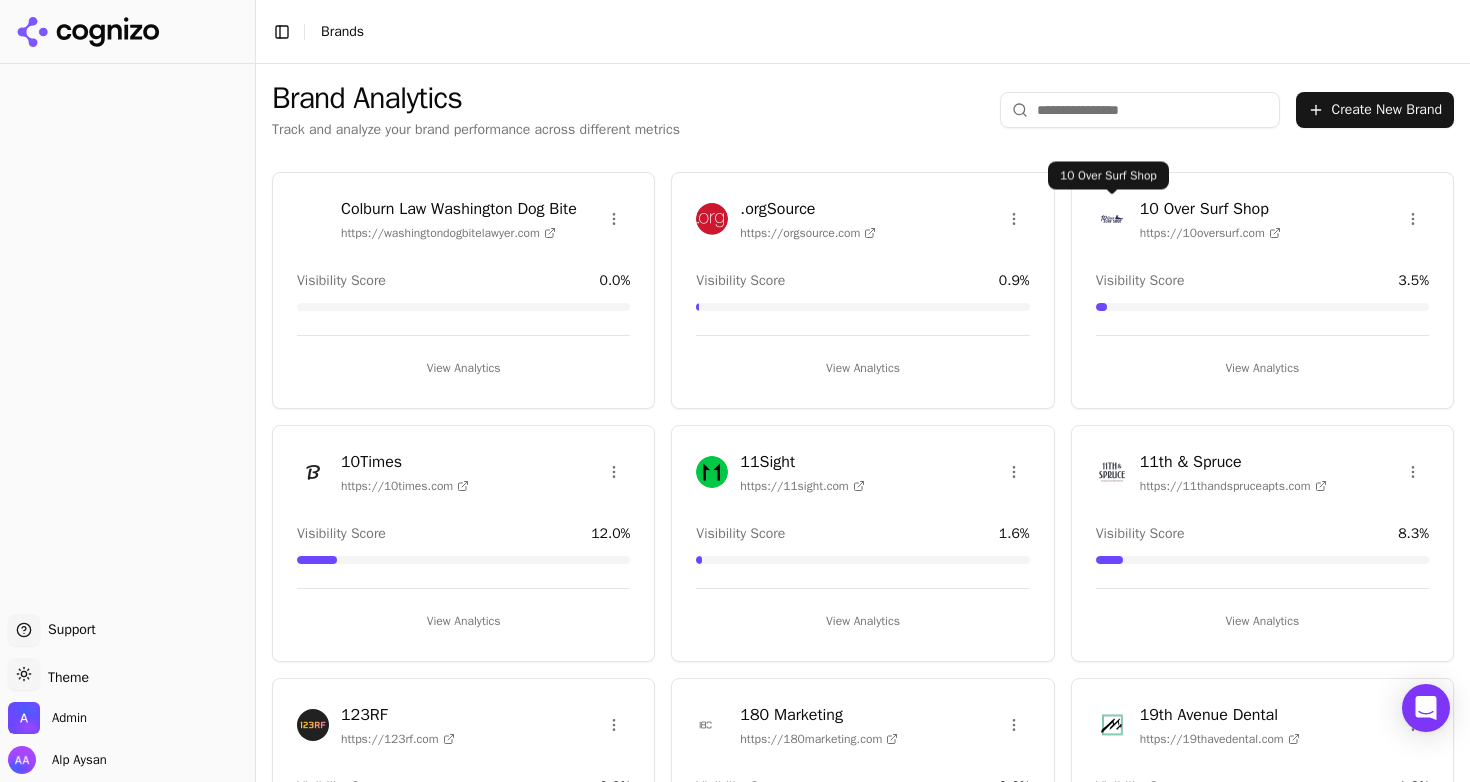 click on "Support Support Toggle theme  Theme Admin   Alp Aysan Toggle Sidebar Brands Brand Analytics Track and analyze your brand performance across different metrics Create New Brand  Colburn Law Washington Dog Bite https://washingtondogbitelawyer.com Visibility Score 0.0 % View Analytics .orgSource https://orgsource.com Visibility Score 0.9 % View Analytics 10 Over Surf Shop https://10oversurf.com Visibility Score 3.5 % View Analytics 10Times https://10times.com Visibility Score 12.0 % View Analytics 11Sight https://11sight.com Visibility Score 1.6 % View Analytics 11th & Spruce https://11thandspruceapts.com Visibility Score 8.3 % View Analytics 123RF https://123rf.com Visibility Score 0.0 % View Analytics 180 Marketing https://180marketing.com Visibility Score 0.0 % View Analytics 19th Avenue Dental https://19thavedental.com Visibility Score 1.9 % View Analytics 2 Brothers Moving & Delivery https://2brothersmoving.net Visibility Score 2.1 % View Analytics 212 Tax https://212tax.com Visibility Score 0.4 % 0.7" at bounding box center [735, 391] 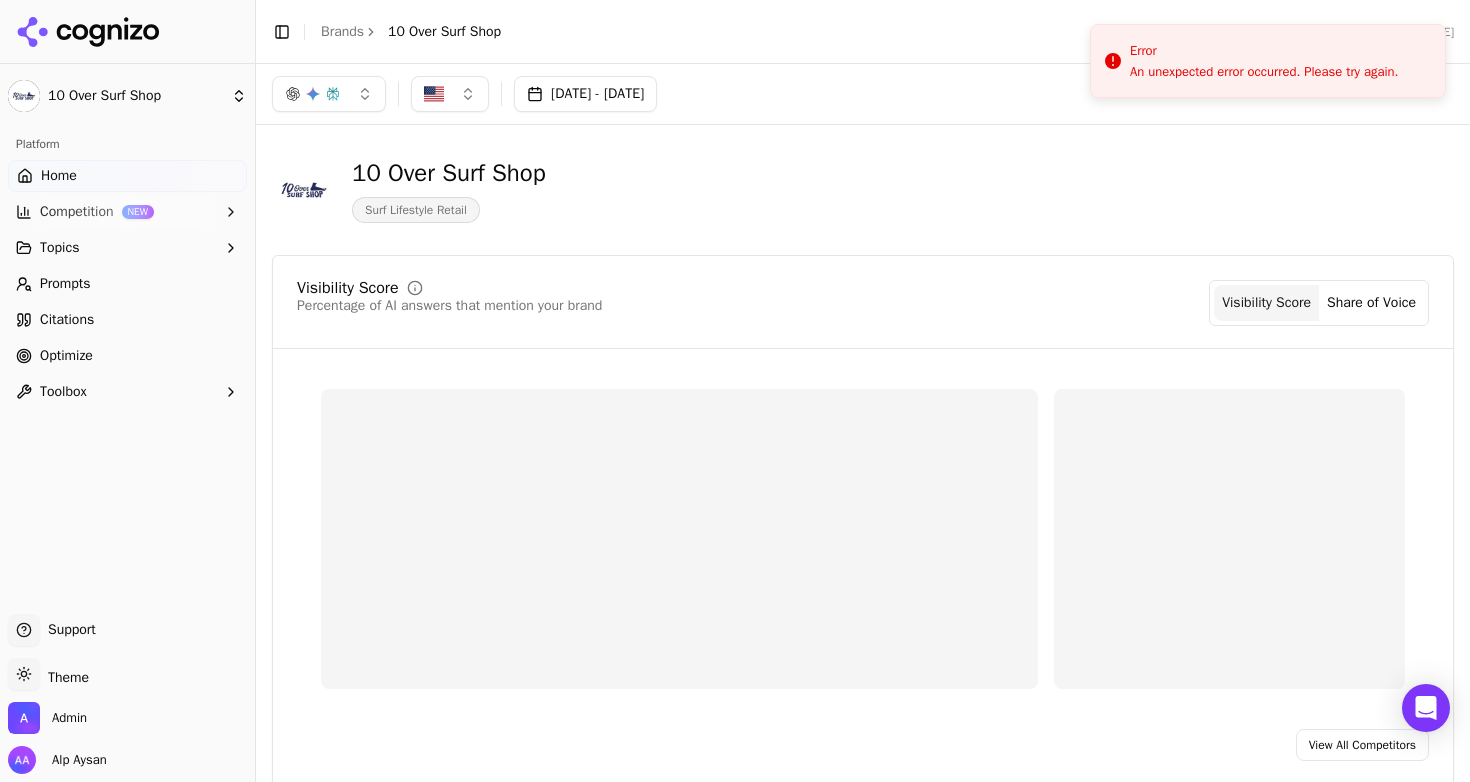 click on "10 Over Surf Shop Surf Lifestyle Retail" at bounding box center (720, 190) 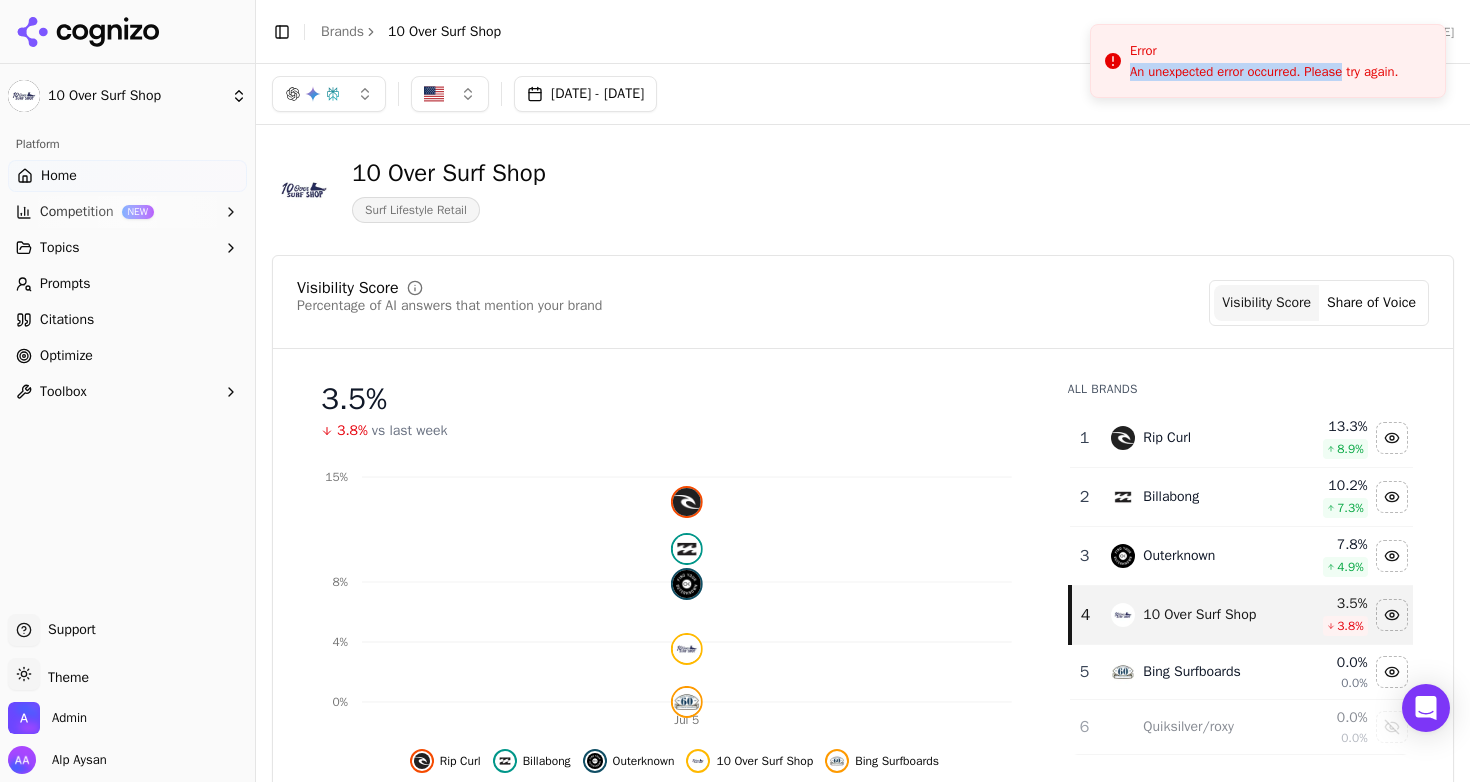 drag, startPoint x: 1357, startPoint y: 64, endPoint x: 1336, endPoint y: -8, distance: 75 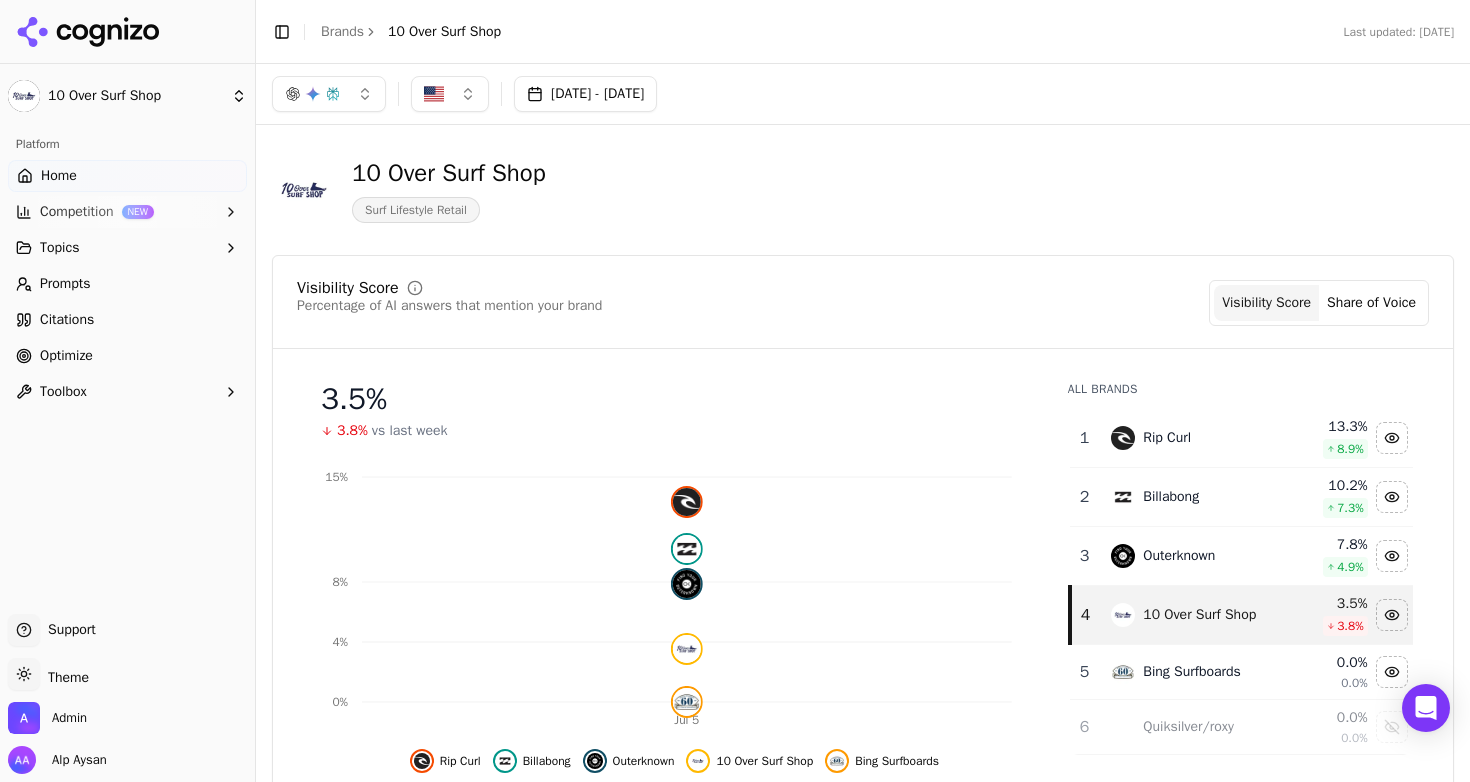 click on "10 Over Surf Shop Surf Lifestyle Retail Visibility Score Percentage of AI answers that mention your brand Visibility Score Share of Voice 3.5 % 3.8% vs last week Jul 5 0% 4% 8% 15% Rip Curl Billabong Outerknown 10 Over Surf Shop Bing Surfboards All Brands 1 Rip Curl 13.3 % 8.9 % 2 Billabong 10.2 % 7.3 % 3 Outerknown 7.8 % 4.9 % 4 10 Over Surf Shop 3.5 % 3.8 % 5 Bing Surfboards 0.0 % 0.0% 6 Quiksilver/roxy 0.0 % 0.0% View All Competitors Topic Performance Brand performance across relevant topics within your industry View All Topics Prompt Metrics A detailed view of prompt performance and citations View All Prompts Cited Domains Domains that are most cited by AI and how often they mention your brand Domain Citation Type Citations Brand Citations reddit.com 22  pages Social Competitor Earned 22 3.0 % 0 0.0 % surfd.com 10  pages Earned Competitor Earned 13 1.8 % 1 7.7 % theinertia.com 9  pages Competitor Earned 12 1.6 % 0 0.0 % cleanlinesurf.com 6  pages Competitor Earned 11 1.5 % 0 0.0 % pacificsurf.com 5  pages" at bounding box center [863, 2070] 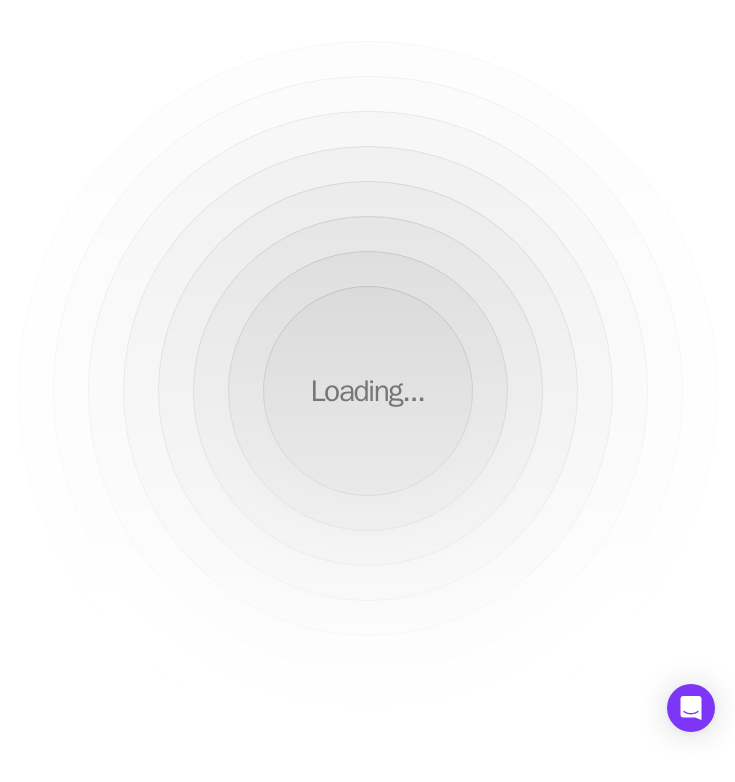 scroll, scrollTop: 0, scrollLeft: 0, axis: both 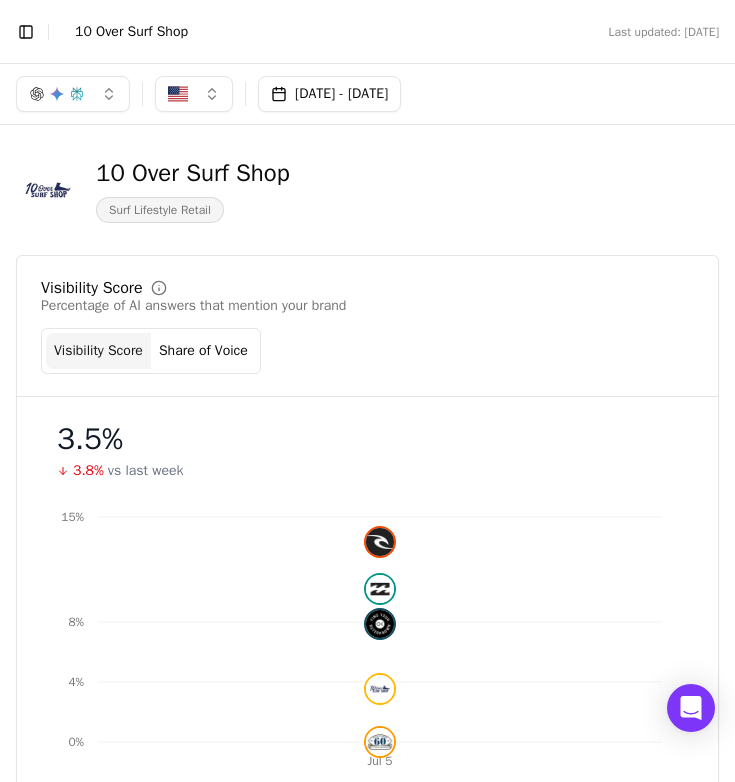 click on "10 Over Surf Shop Surf Lifestyle Retail" at bounding box center [367, 190] 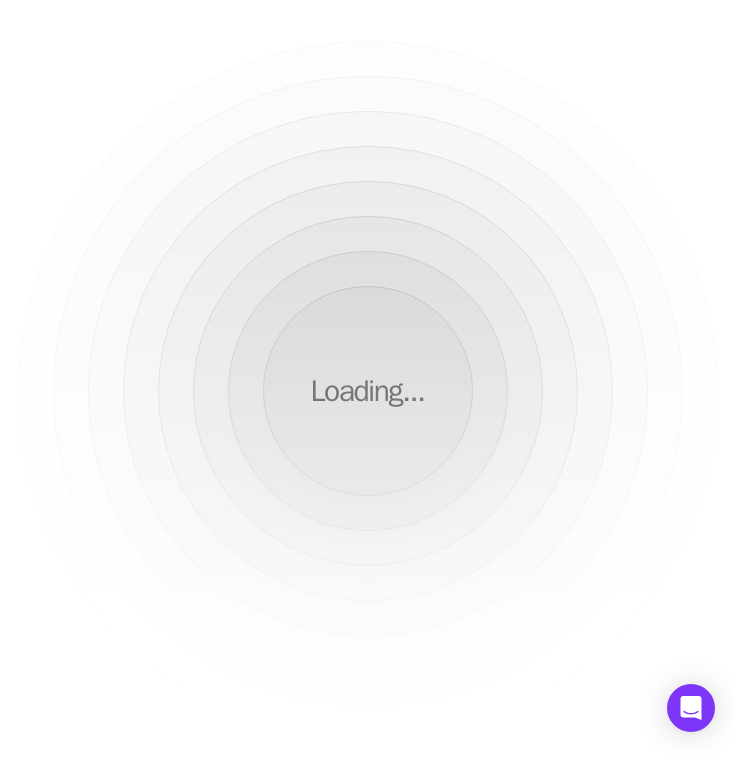 scroll, scrollTop: 0, scrollLeft: 0, axis: both 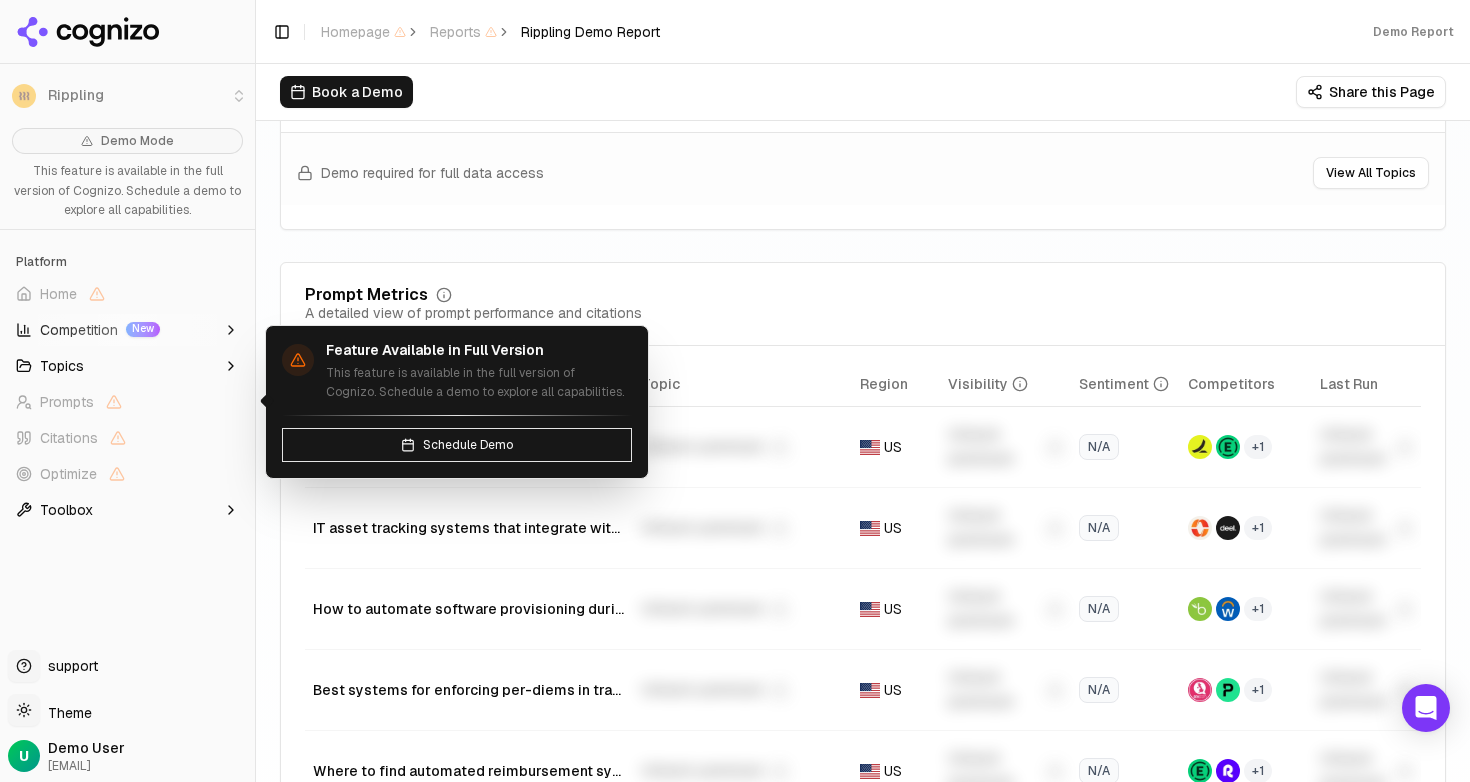 click at bounding box center (255, 391) 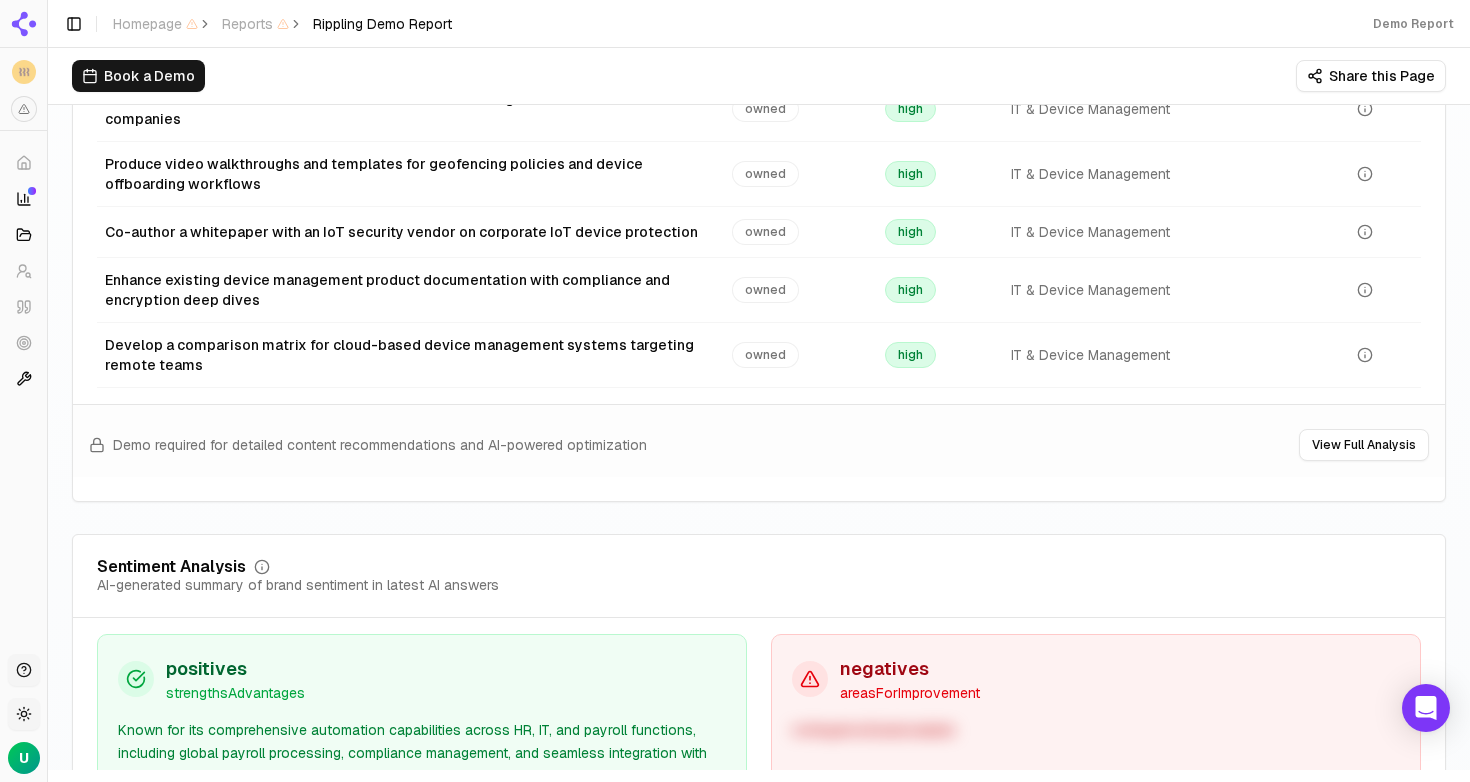 scroll, scrollTop: 3215, scrollLeft: 0, axis: vertical 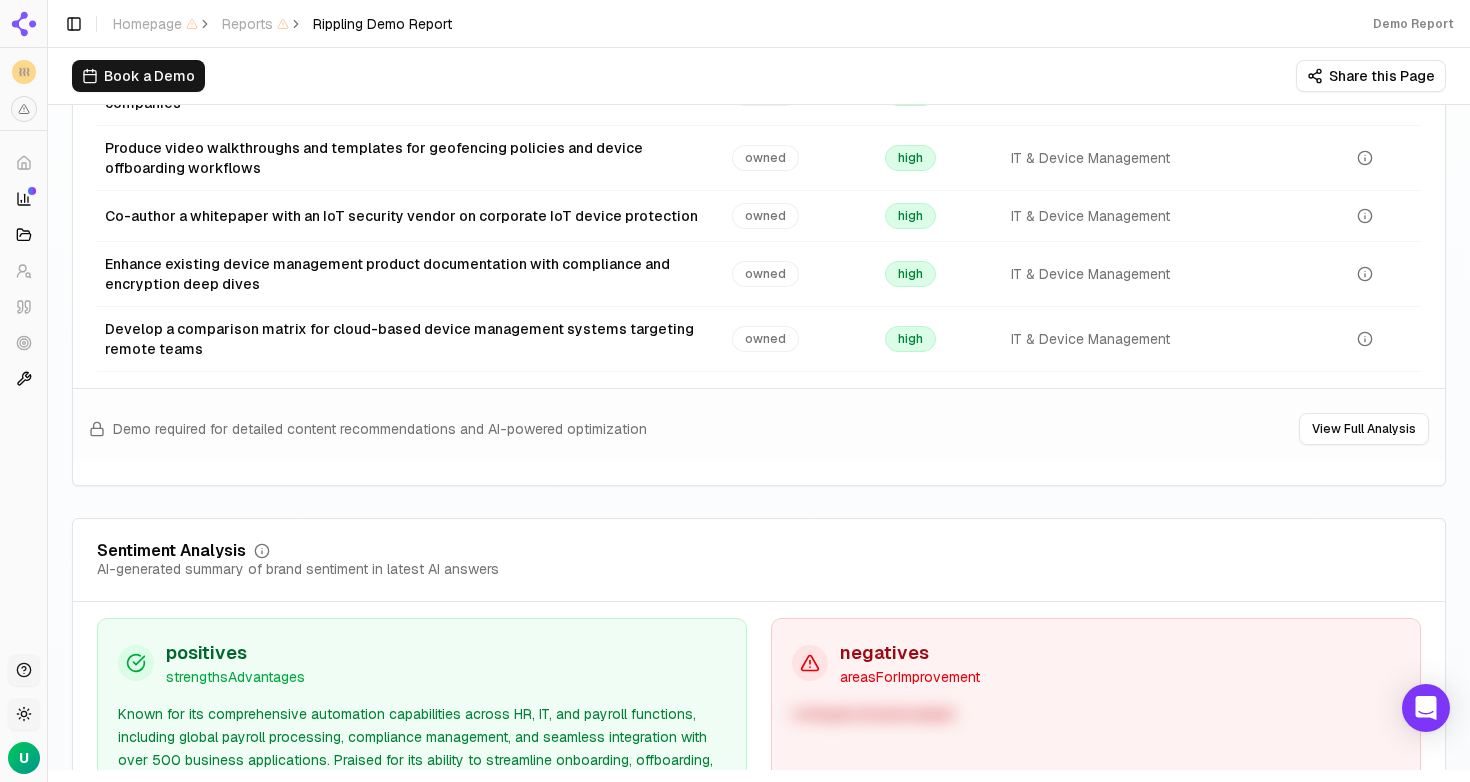 type 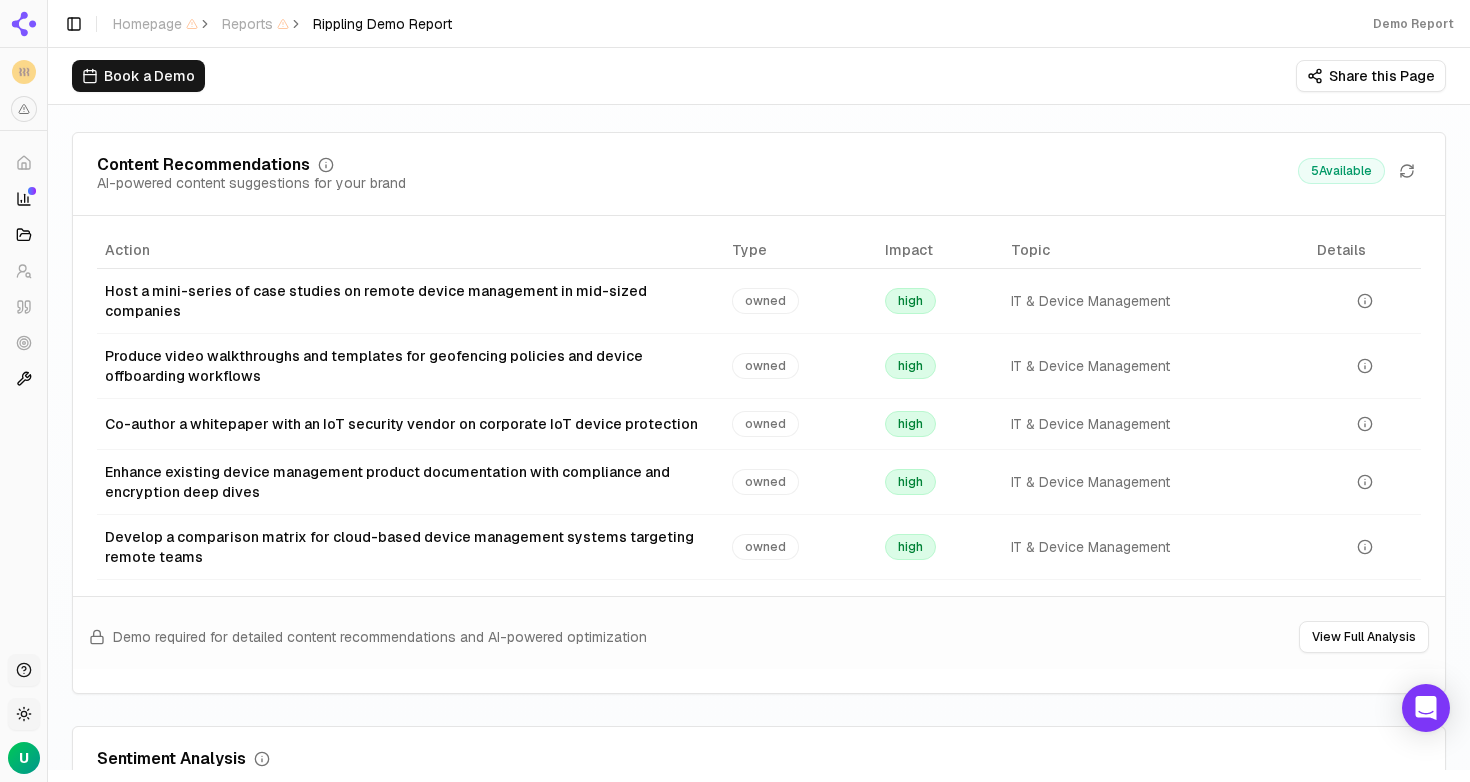 scroll, scrollTop: 3423, scrollLeft: 0, axis: vertical 